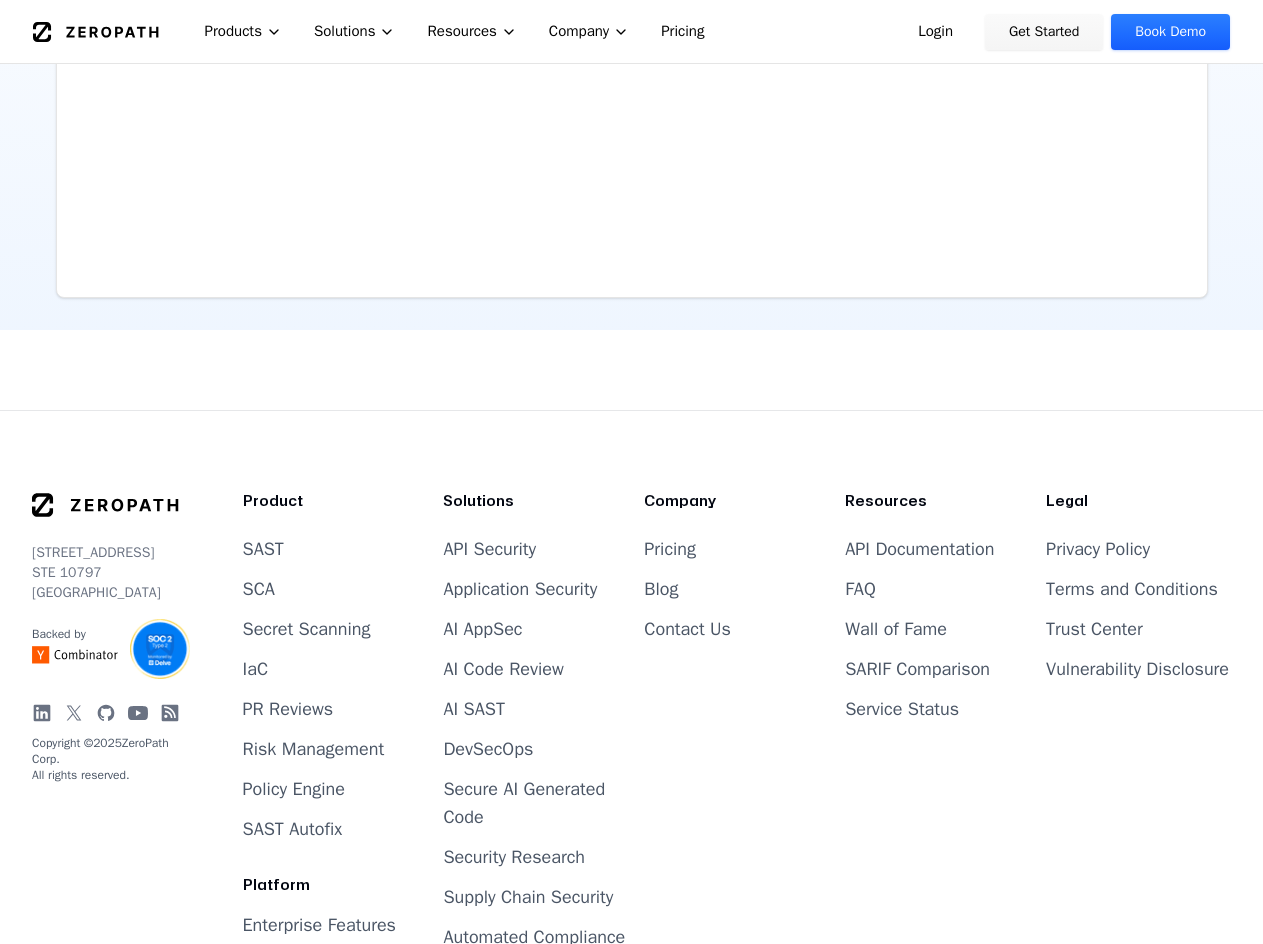 scroll, scrollTop: 1300, scrollLeft: 0, axis: vertical 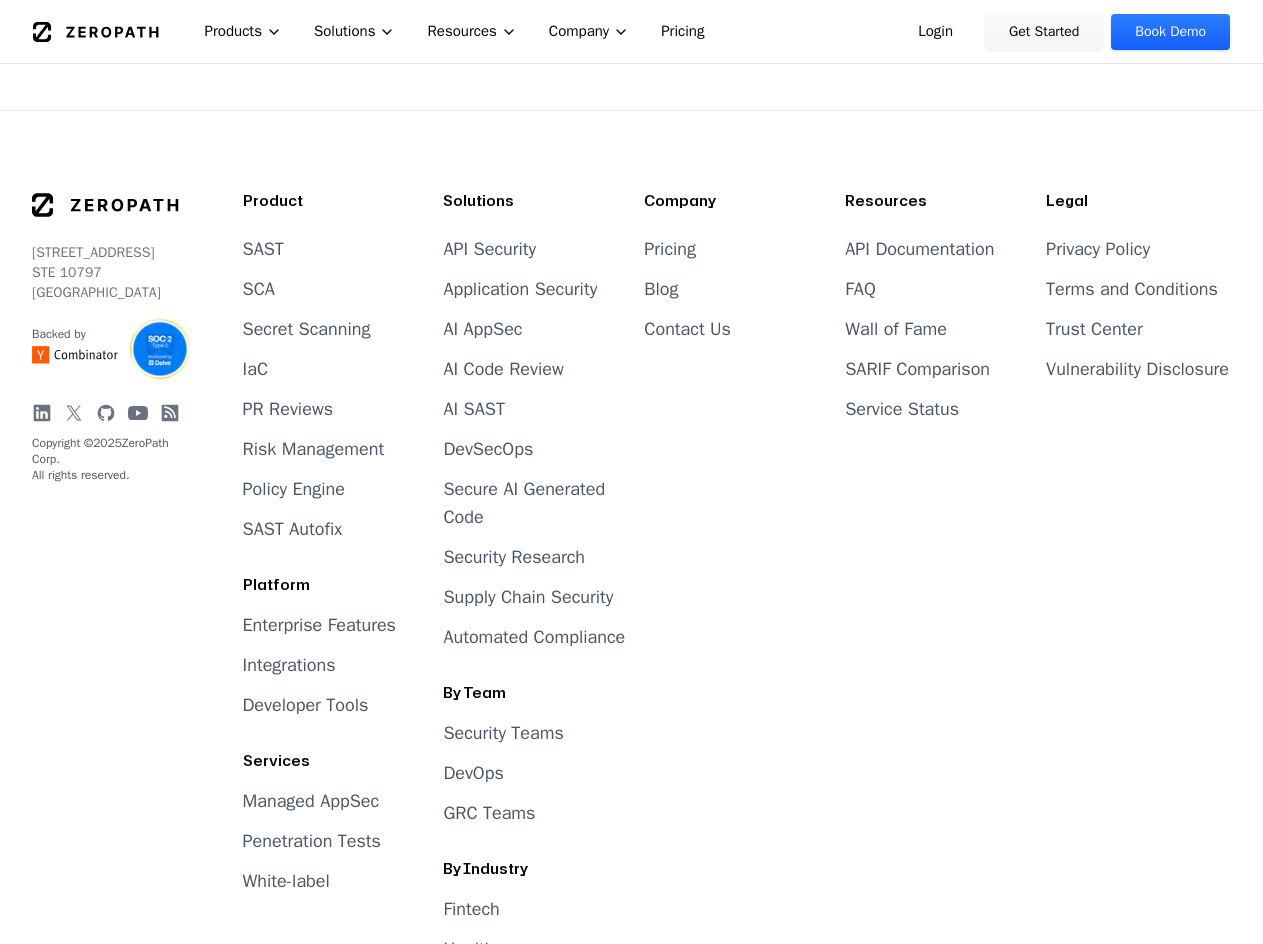 click 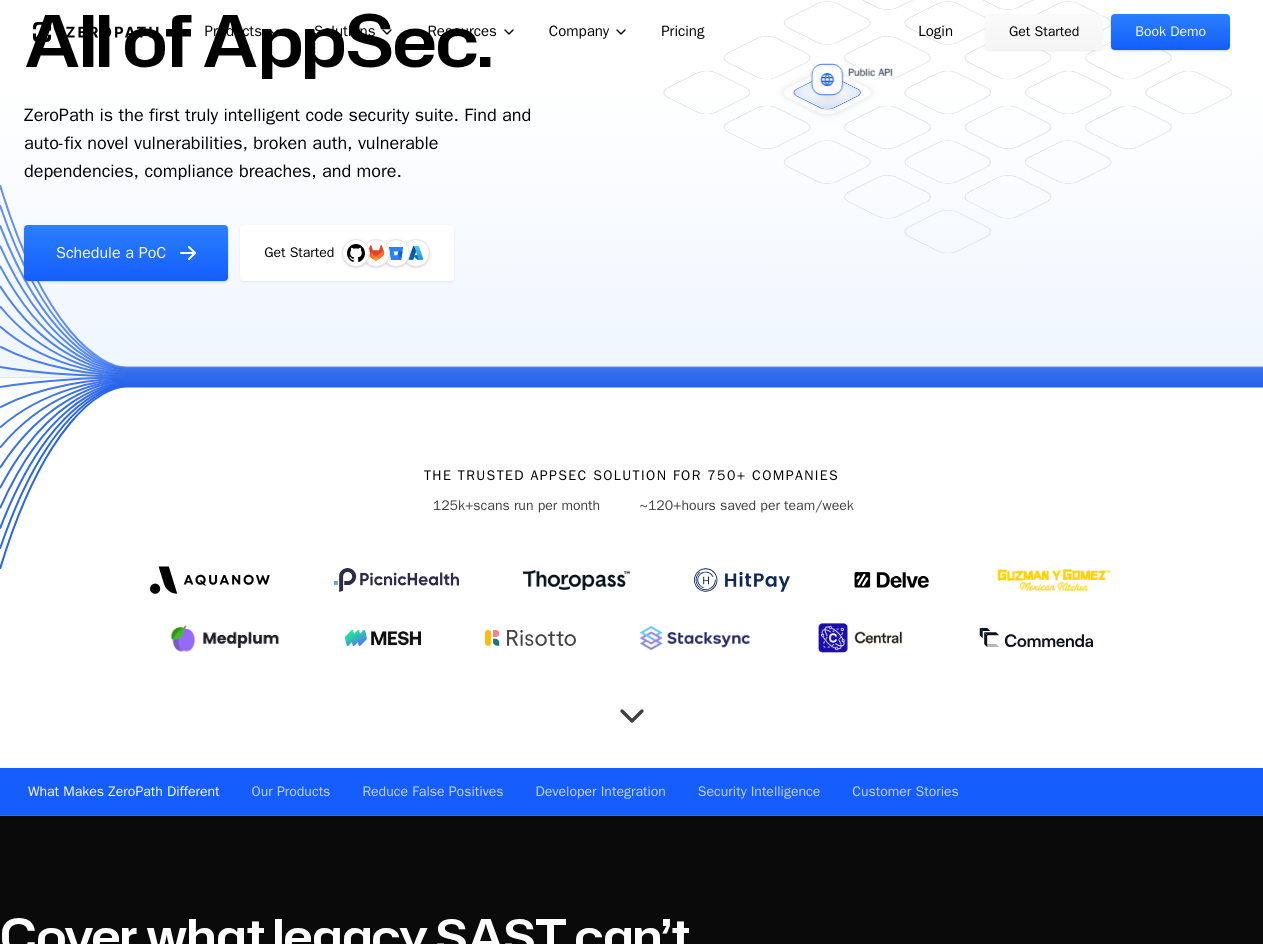 scroll, scrollTop: 0, scrollLeft: 0, axis: both 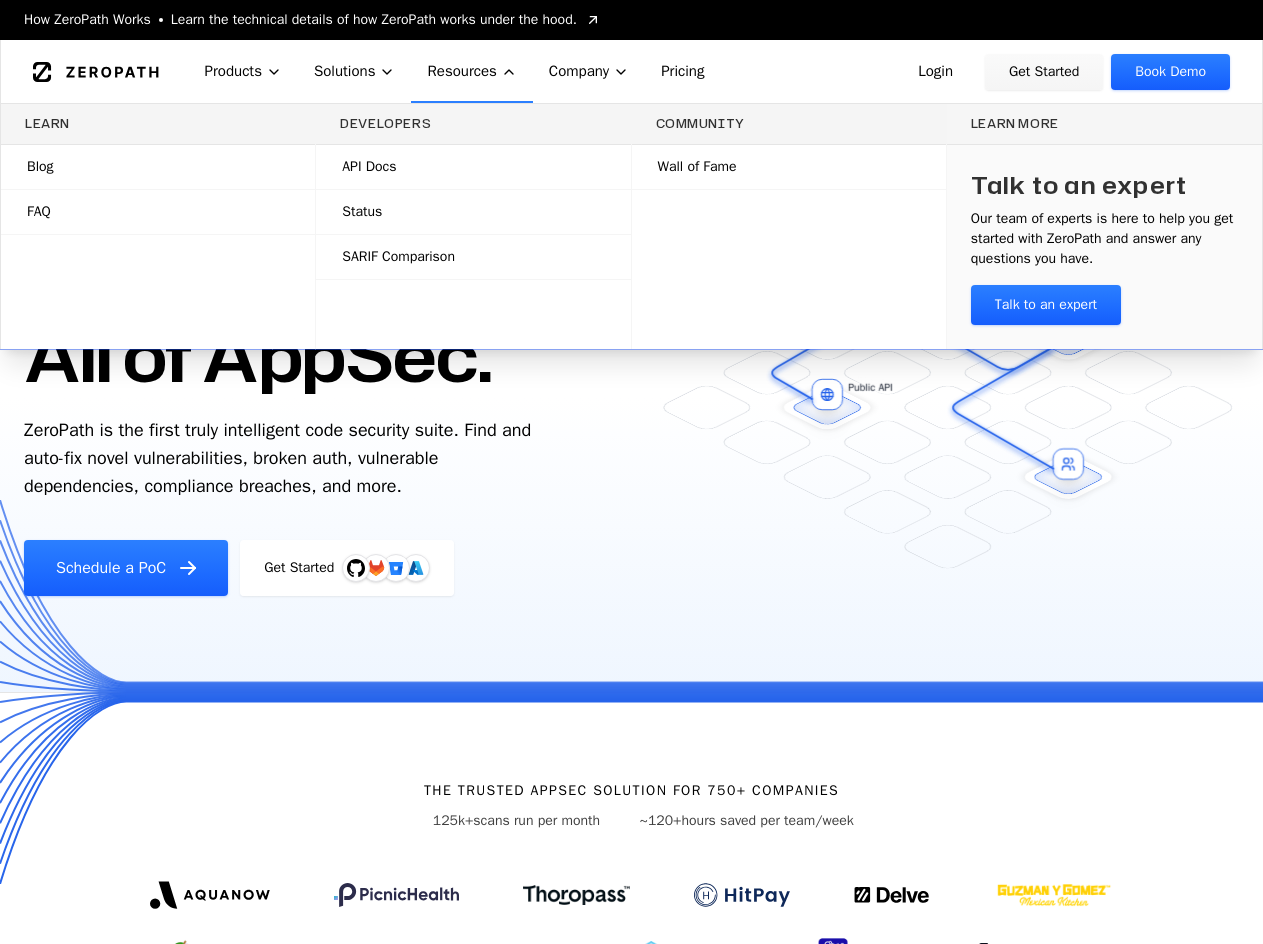 click on "Blog" at bounding box center (158, 167) 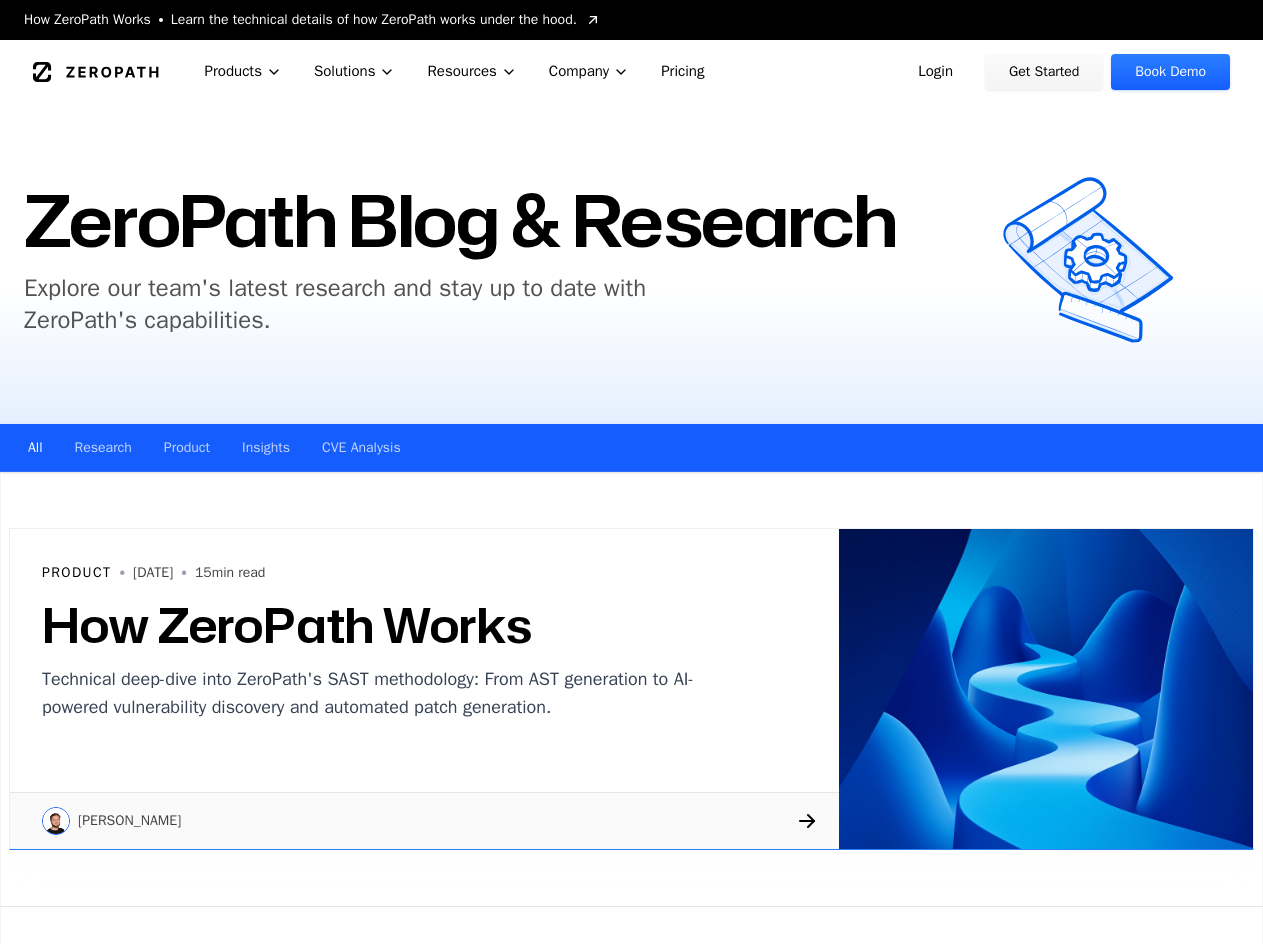 click on "CVE Analysis" at bounding box center (361, 447) 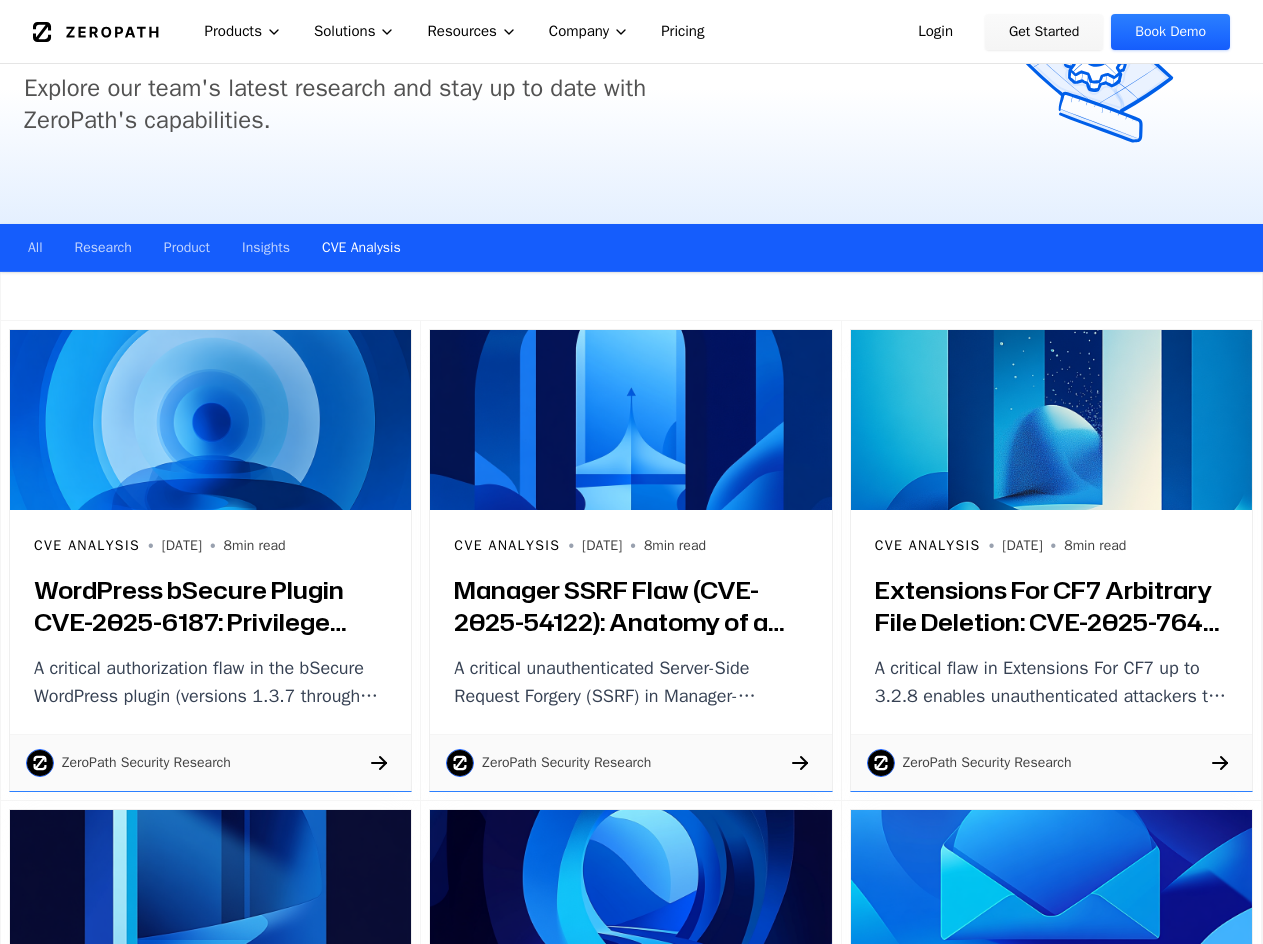 scroll, scrollTop: 300, scrollLeft: 0, axis: vertical 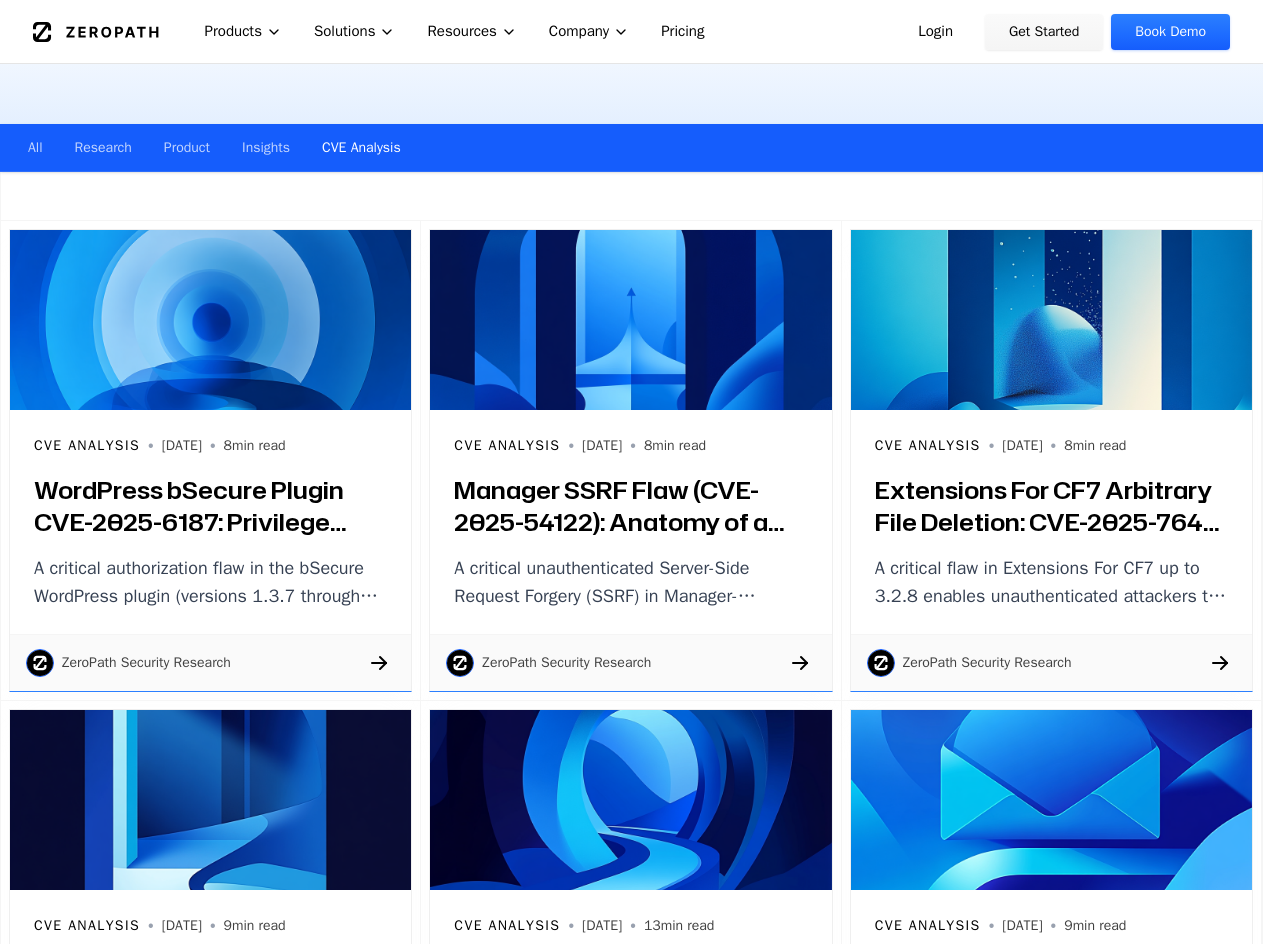 click on "Manager SSRF Flaw (CVE-2025-54122): Anatomy of a Critical Unauthenticated Internal Data Exposure" at bounding box center [630, 506] 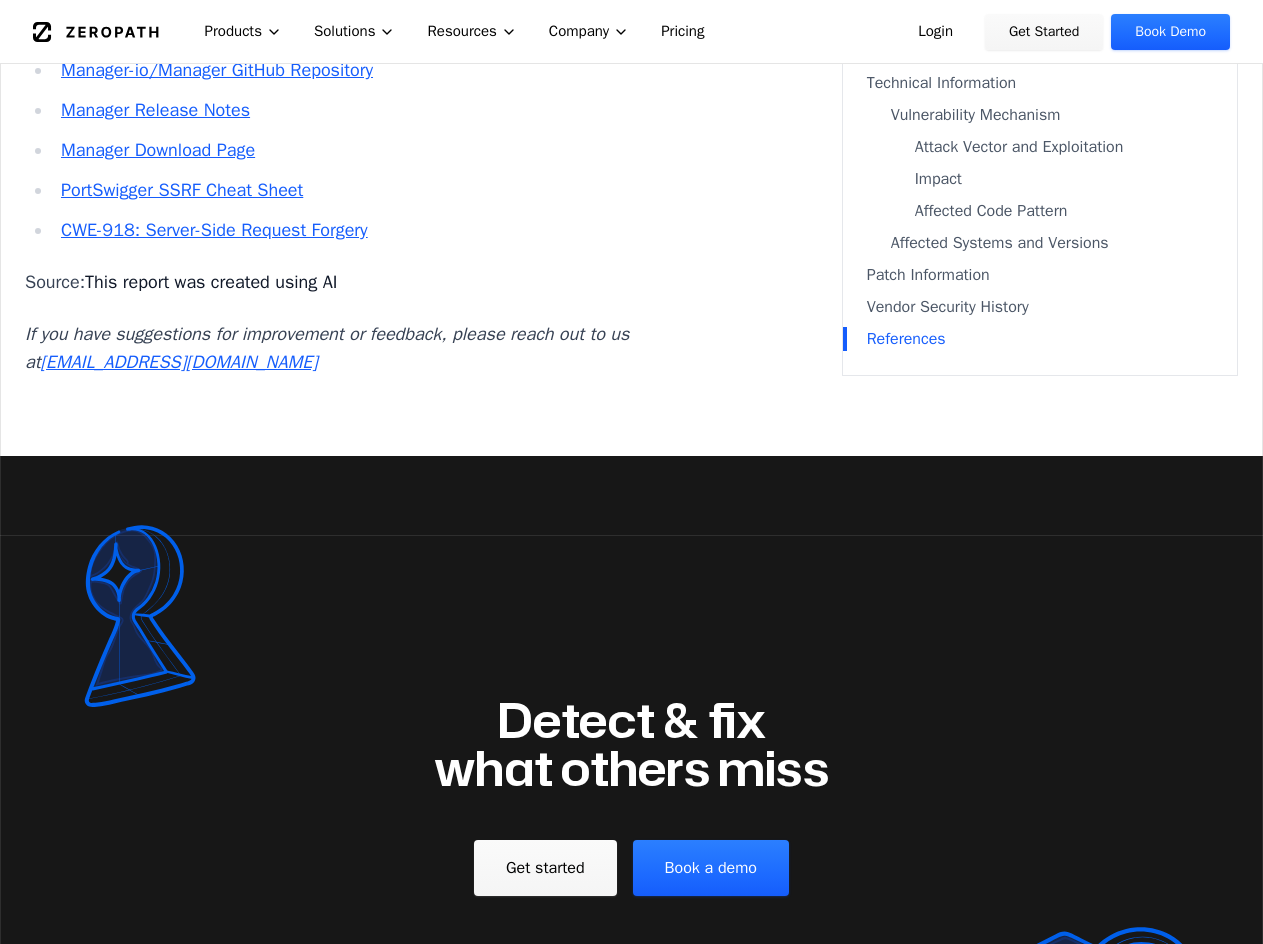 scroll, scrollTop: 4900, scrollLeft: 0, axis: vertical 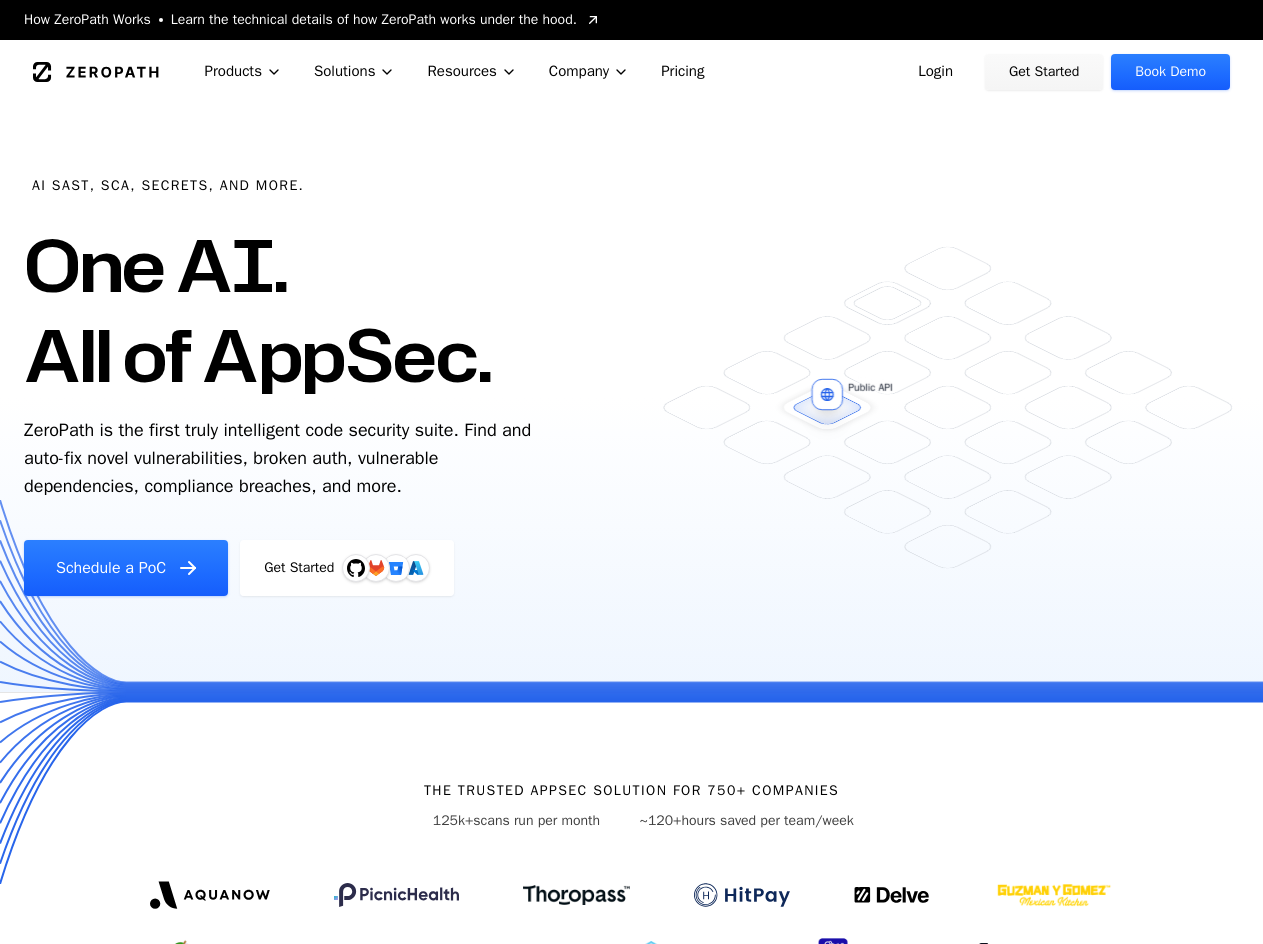 click on "Get Started" at bounding box center [1044, 72] 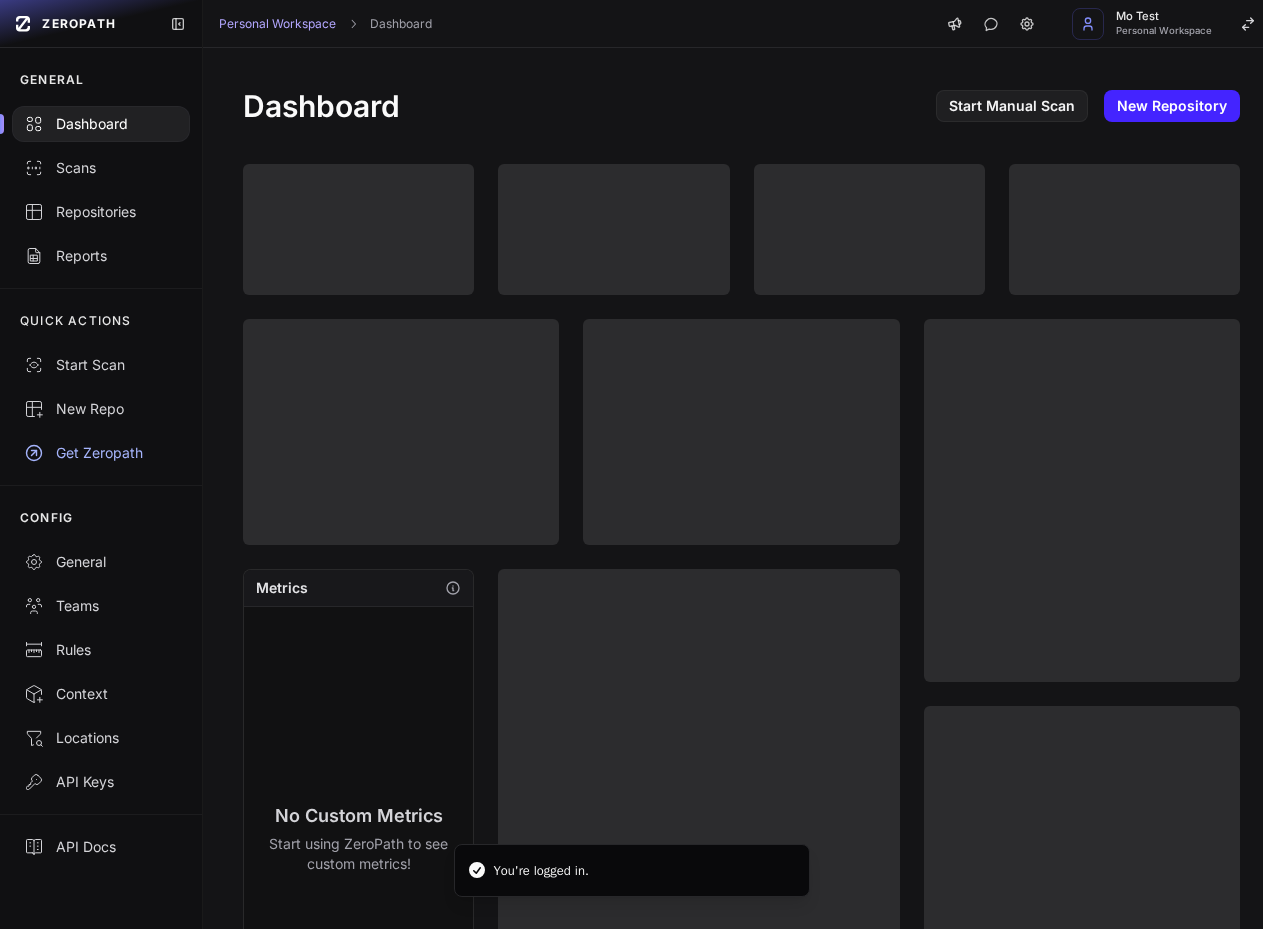scroll, scrollTop: 0, scrollLeft: 0, axis: both 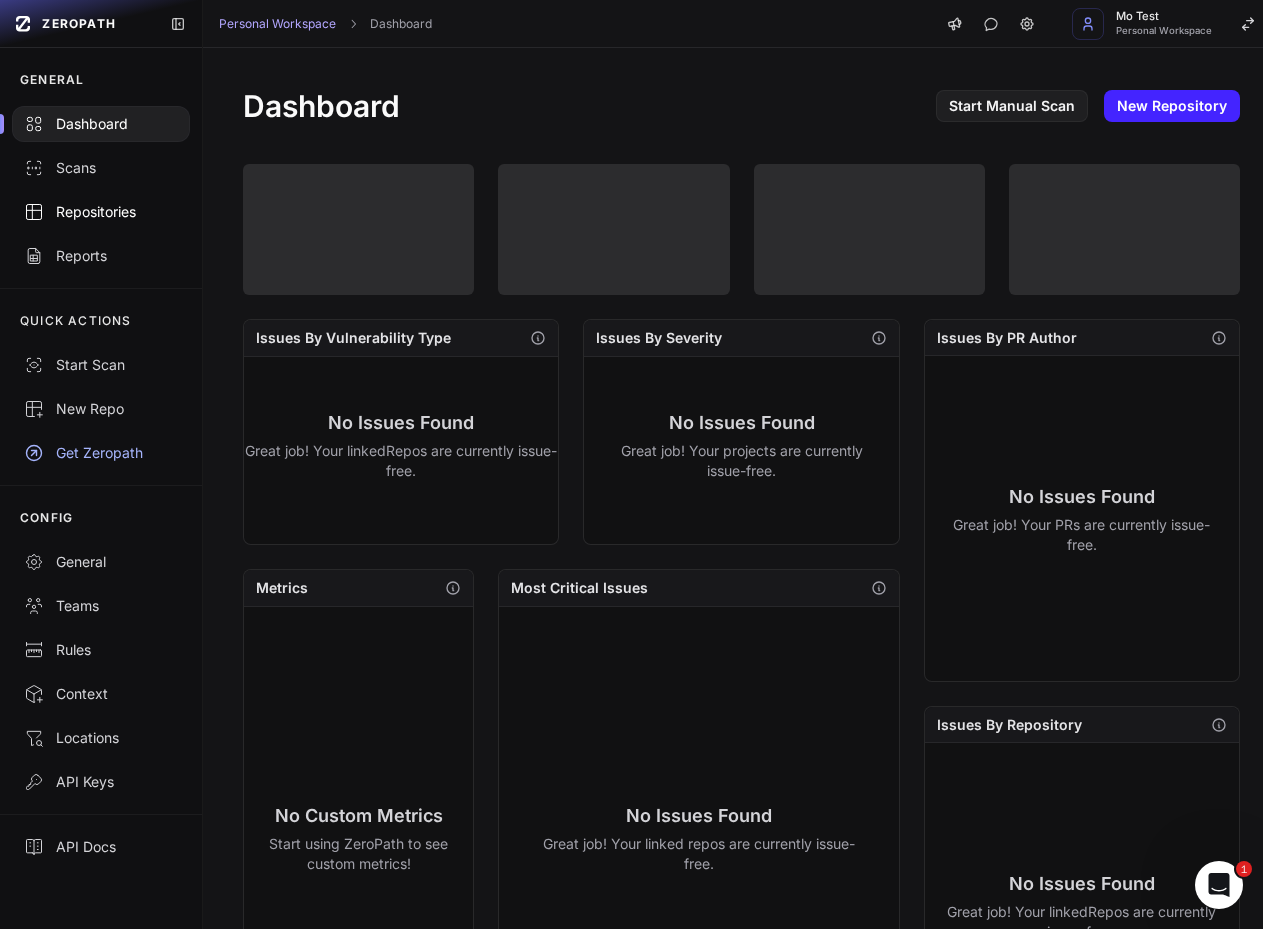 click on "Repositories" at bounding box center (101, 212) 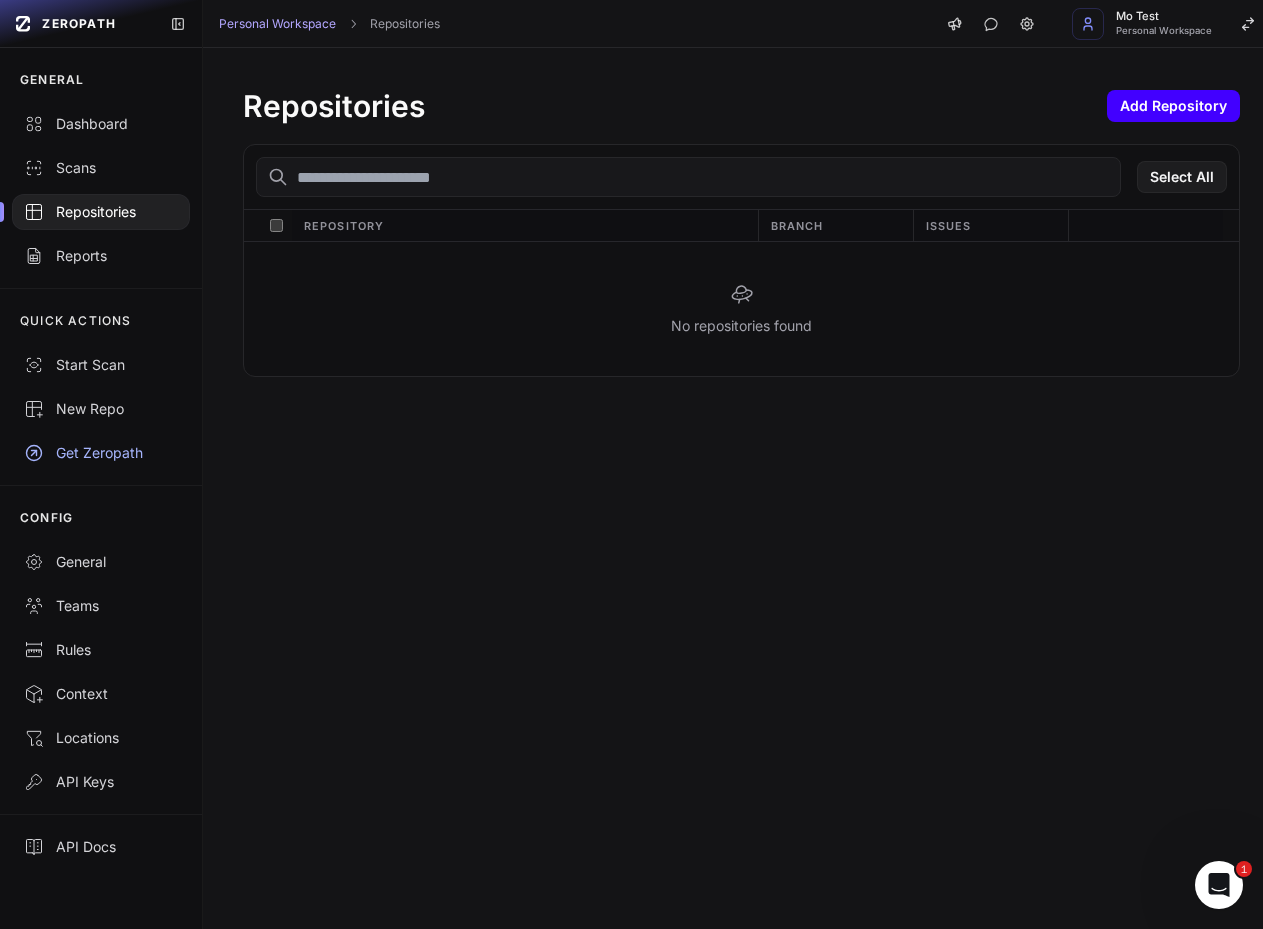 click on "Add Repository" at bounding box center (1173, 106) 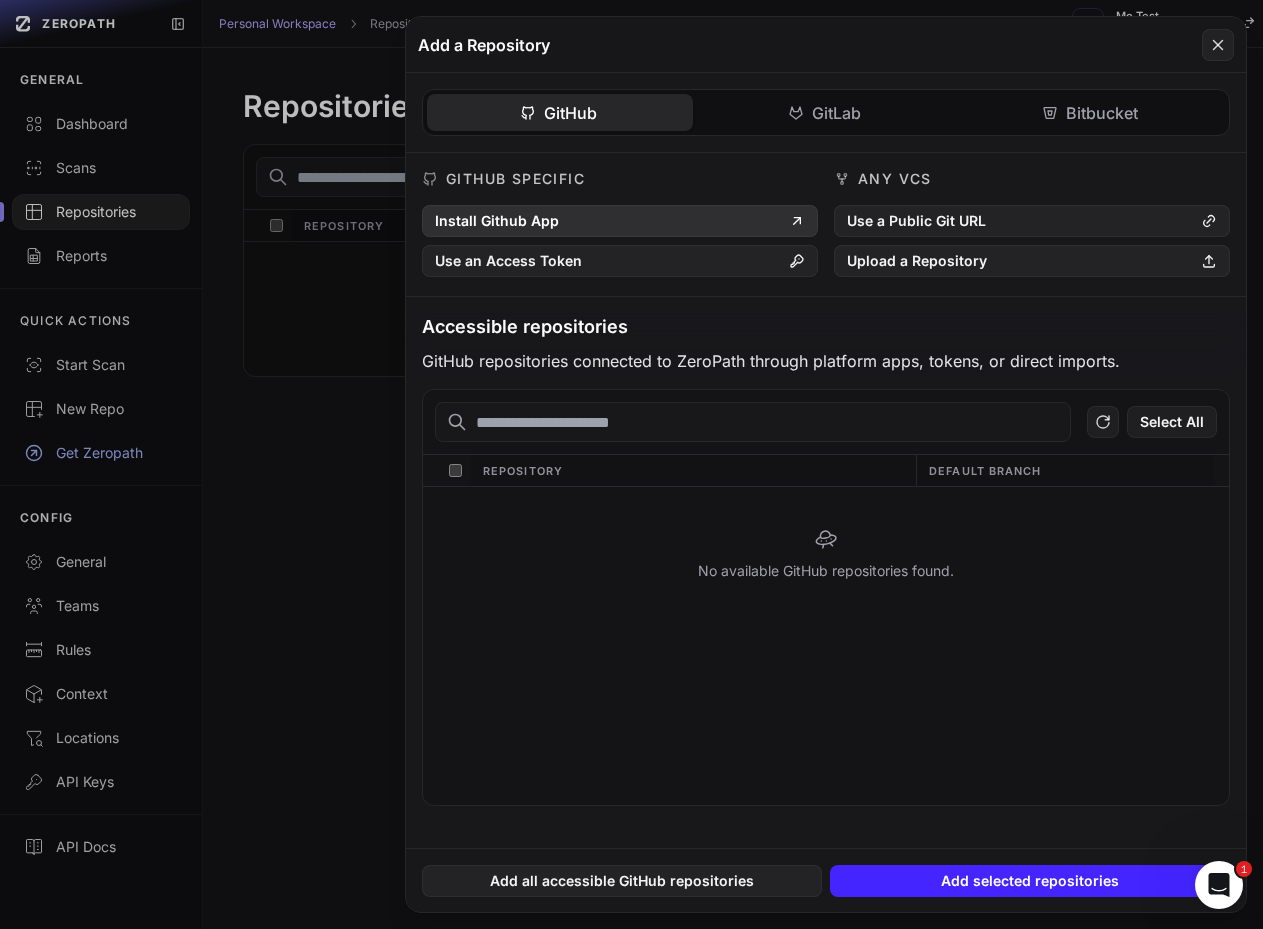 click on "Install Github App" at bounding box center (620, 221) 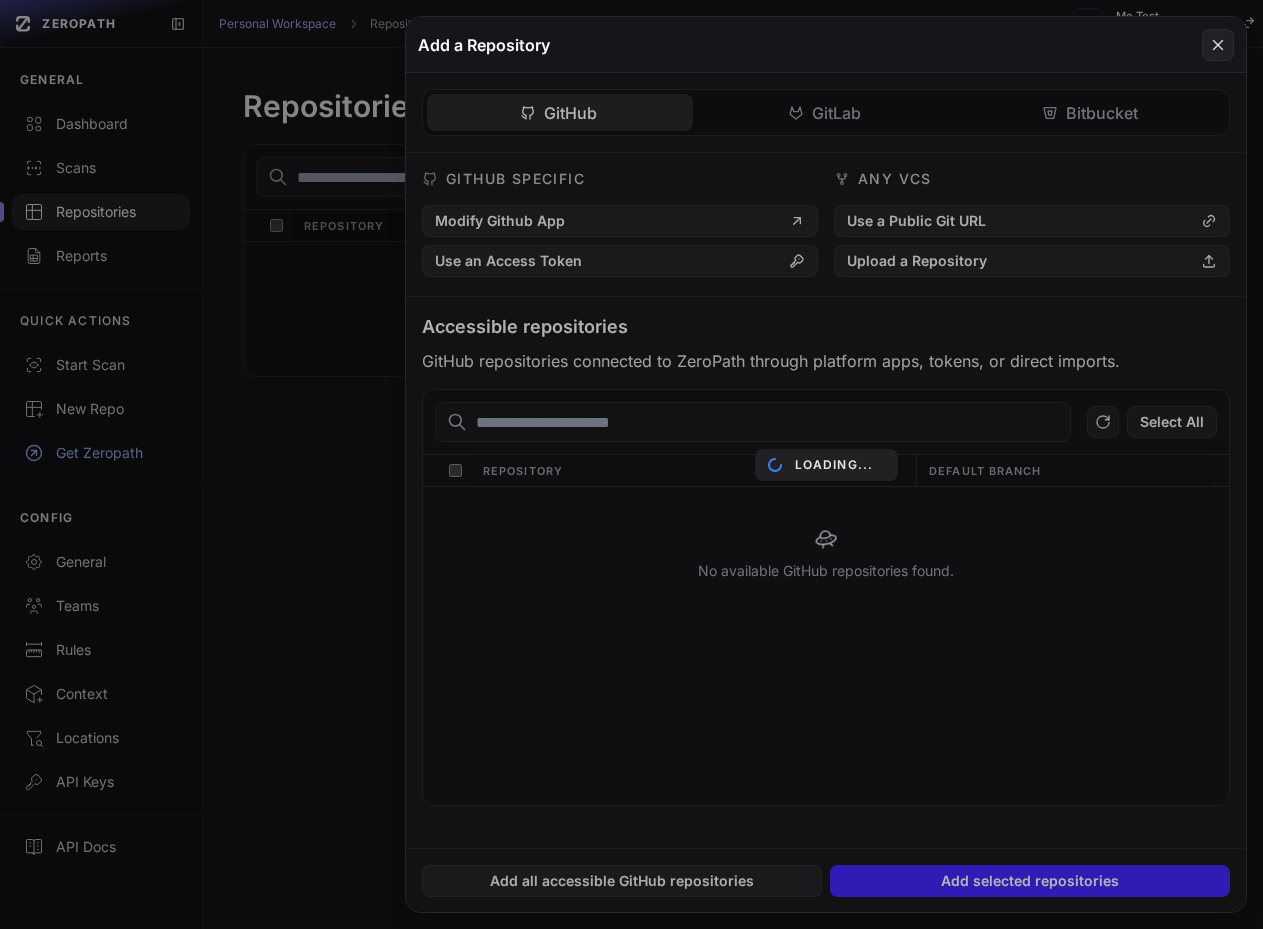 scroll, scrollTop: 0, scrollLeft: 0, axis: both 